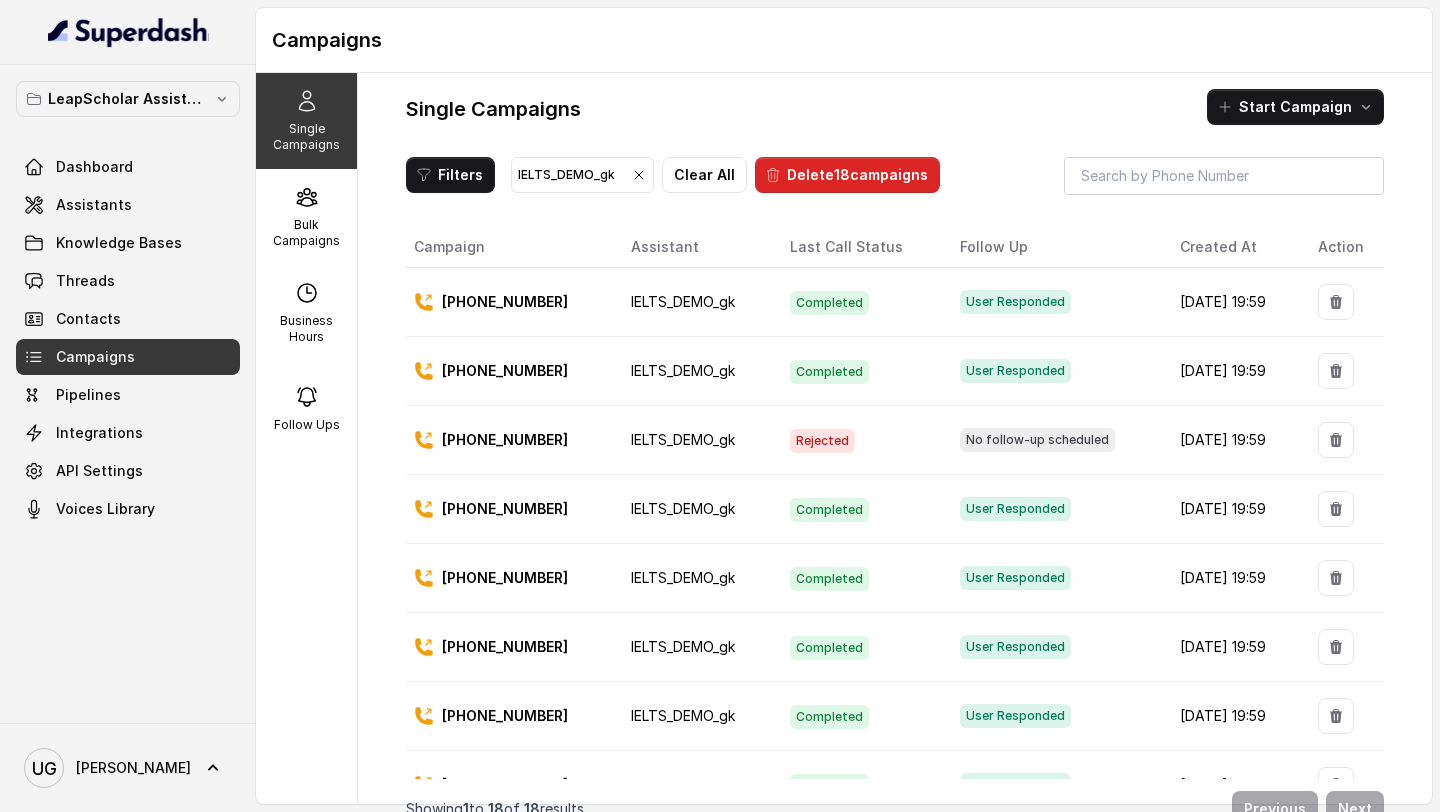 scroll, scrollTop: 8, scrollLeft: 0, axis: vertical 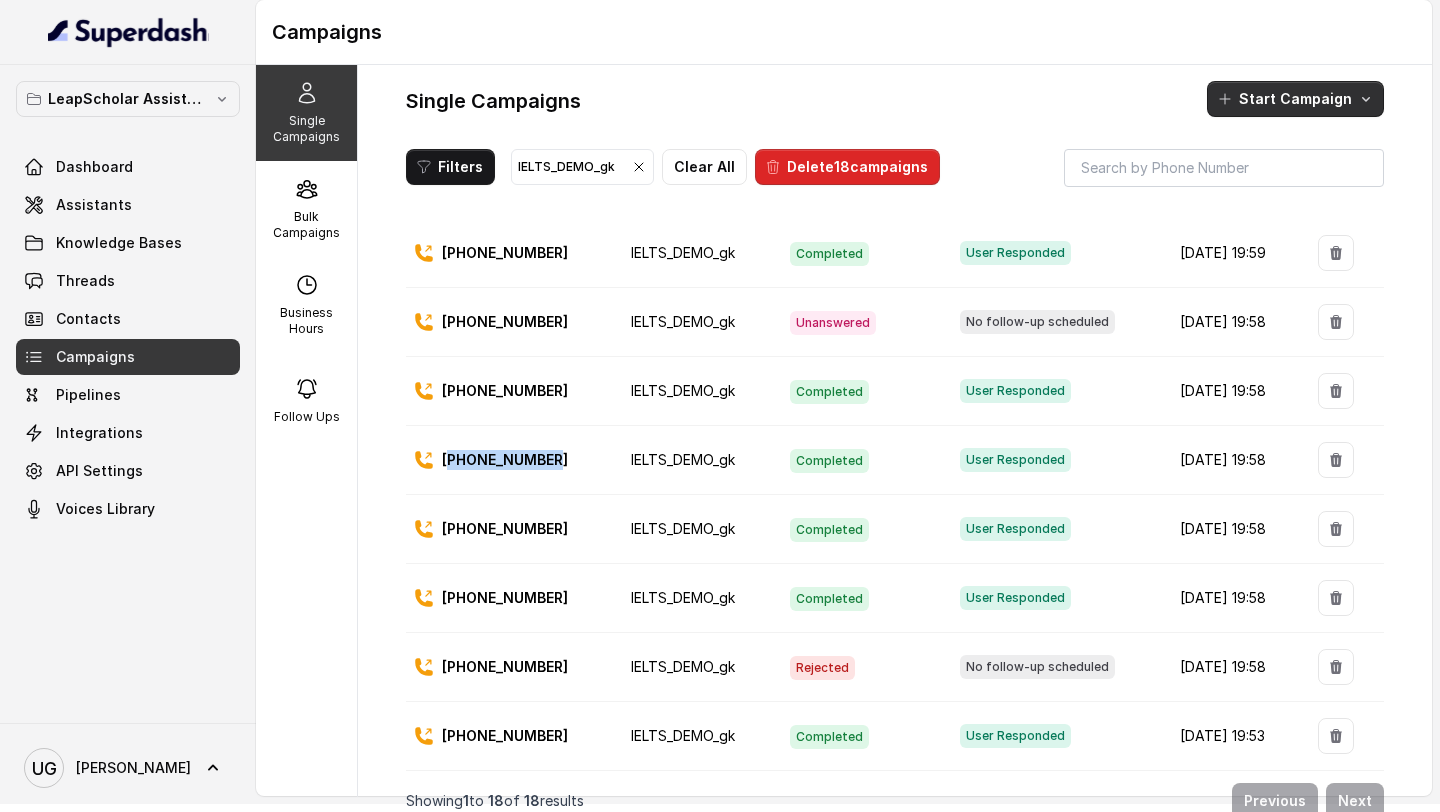 click on "Start Campaign" at bounding box center [1295, 99] 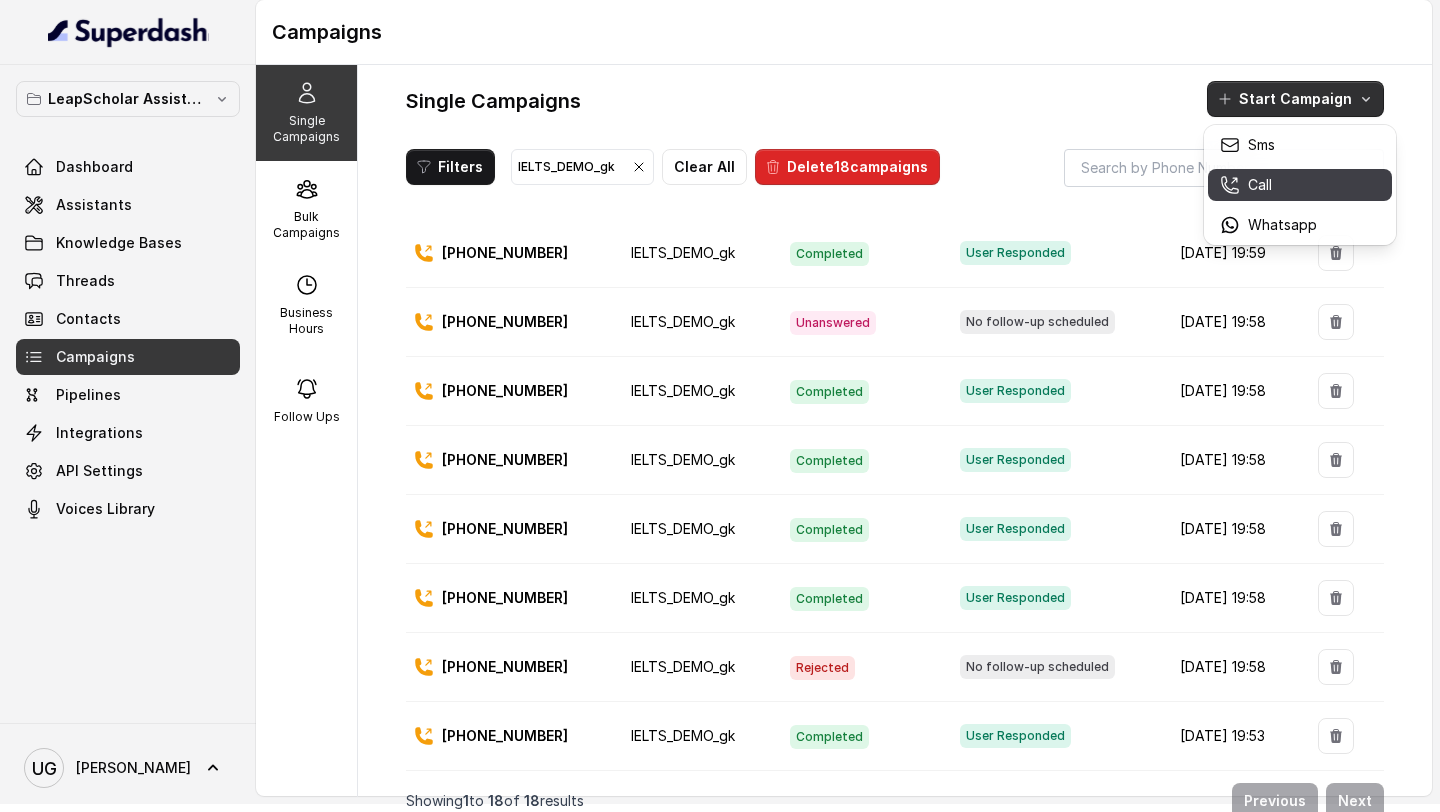click on "Call" at bounding box center (1268, 185) 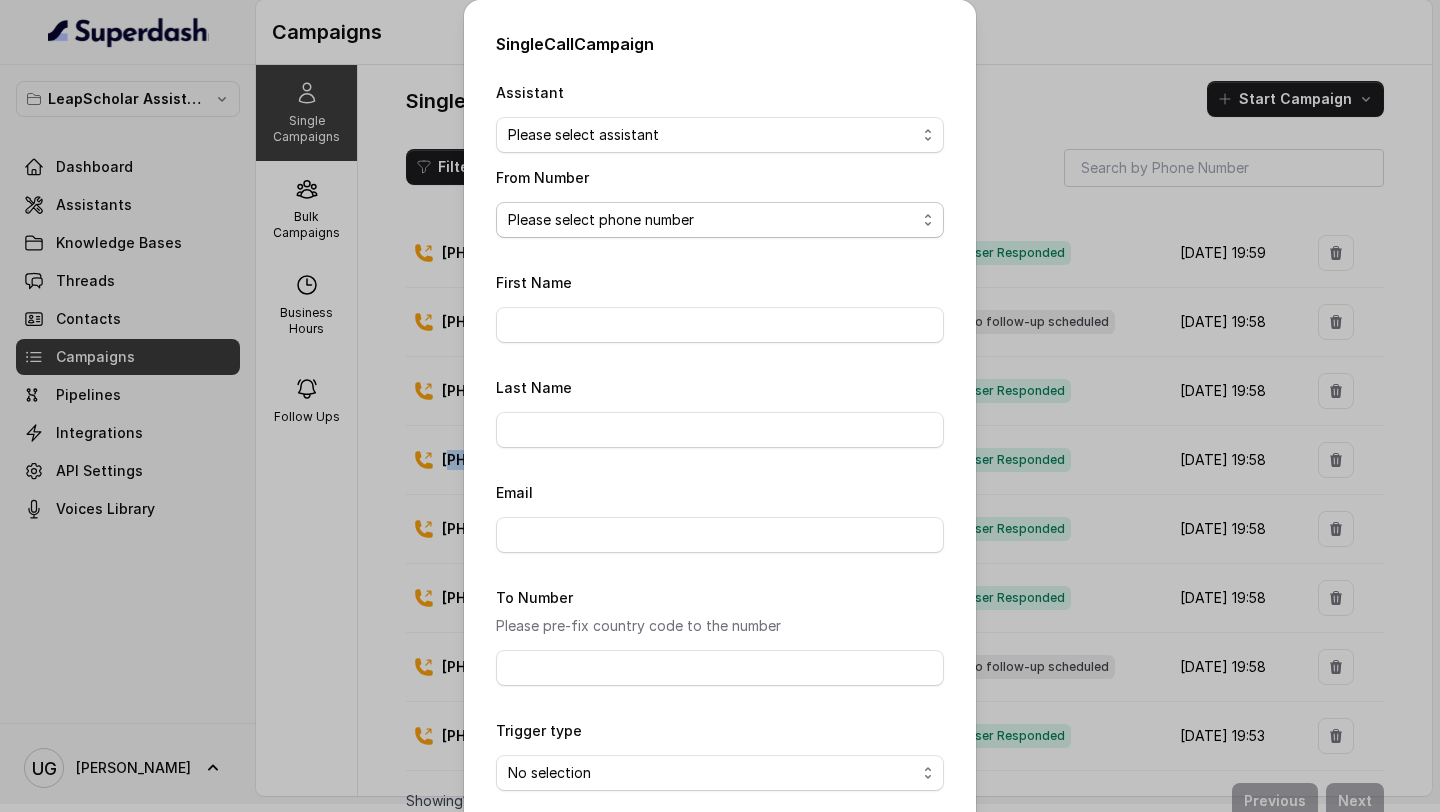 click on "Please select phone number" at bounding box center [720, 220] 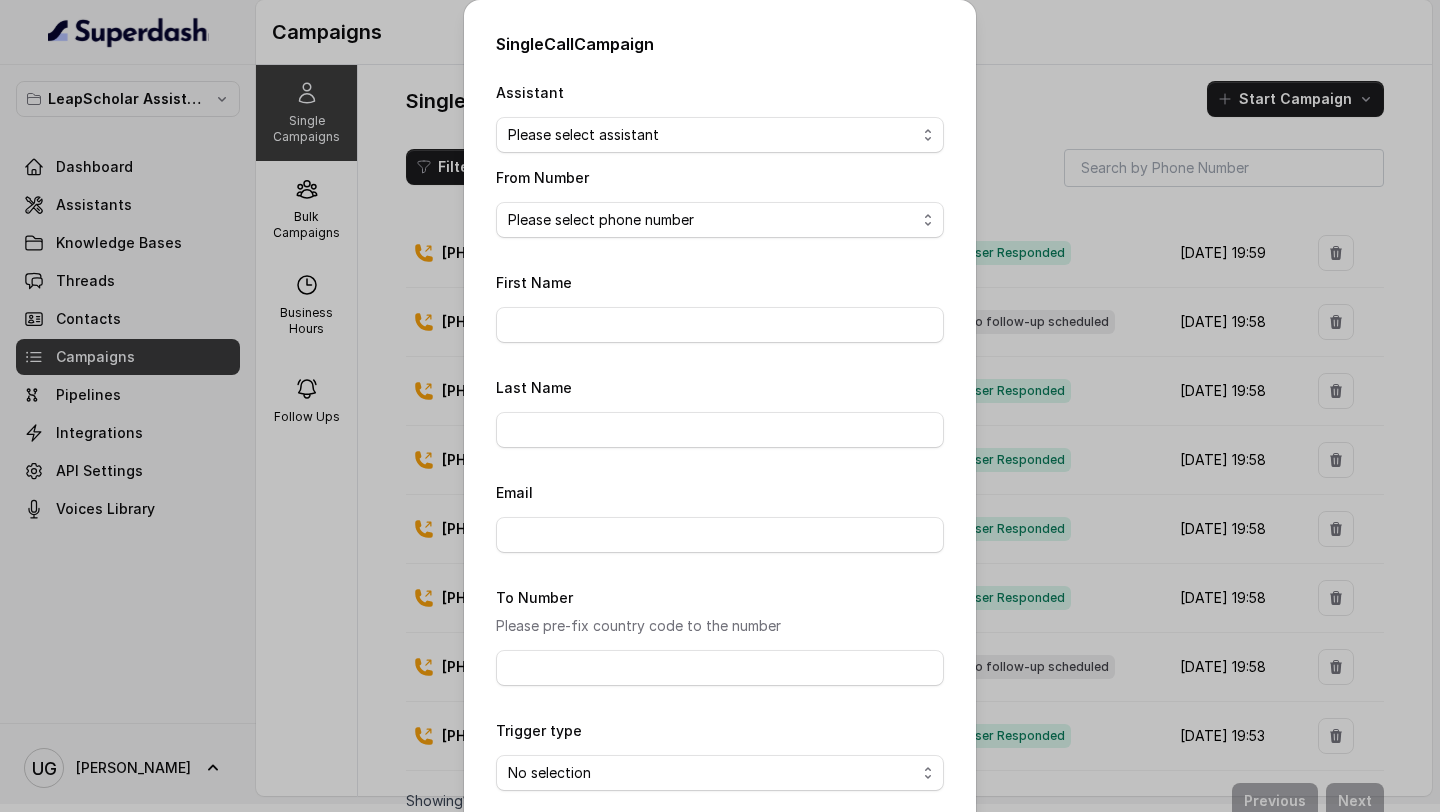 click on "Assistant Please select assistant OC-new approach Cohort 2 - IELTS Booked Akash - Not Sure | PP Akash - Not Sure | C2I Session AI Calling for Masterclass - #RK Cohort 4 - Qualified but Meeting not attended Cohort 9 - Future Intake IELTS Given Cohort 5 - Webinar Within 1 month Geebee-Test Cohort 10 - Future Intake Non-IELTS Cohort 11 - IELTS Demo Attended Cohort 14 - Generic Cohort 13 - IELTS Masterclass Attended Cohort 12 - IELTS Demo Not Attended AI-IELTS (Testing) Akash- Exam booked Akash - Exam Given  Akash - Exam Not Yet Decided Deferral BoFu IELTS_DEMO_gk From Number Please select phone number First Name Last Name Email To Number Please pre-fix country code to the number Trigger type No selection Trigger Immediately Trigger based on campaign configuration Close Start" at bounding box center [720, 469] 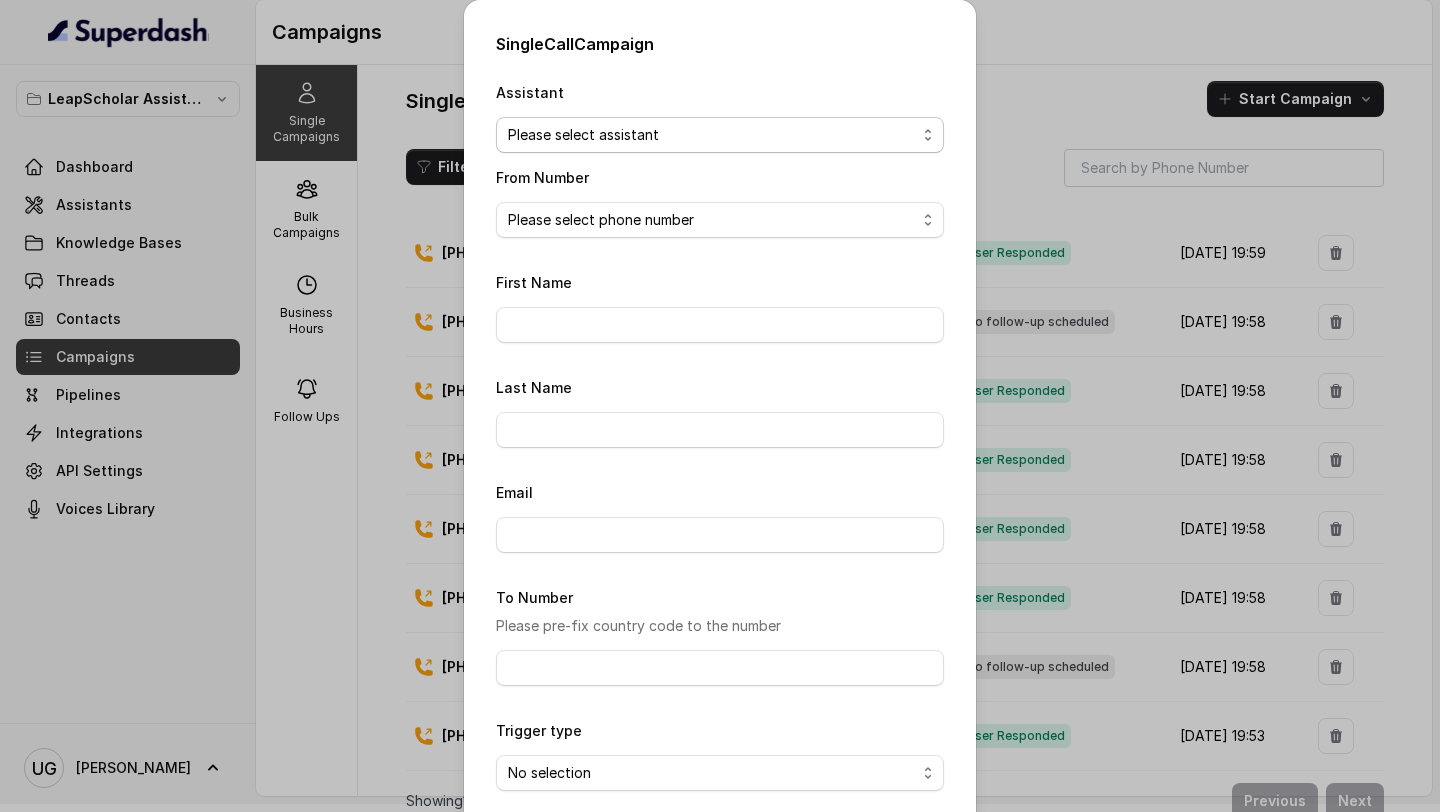 click on "Please select assistant OC-new approach Cohort 2 - IELTS Booked Akash - Not Sure | PP Akash - Not Sure | C2I Session AI Calling for Masterclass - #RK Cohort 4 - Qualified but Meeting not attended Cohort 9 - Future Intake IELTS Given Cohort 5 - Webinar Within 1 month Geebee-Test Cohort 10 - Future Intake Non-IELTS Cohort 11 - IELTS Demo Attended Cohort 14 - Generic Cohort 13 - IELTS Masterclass Attended Cohort 12 - IELTS Demo Not Attended AI-IELTS (Testing) Akash- Exam booked Akash - Exam Given  Akash - Exam Not Yet Decided Deferral BoFu IELTS_DEMO_gk" at bounding box center (720, 135) 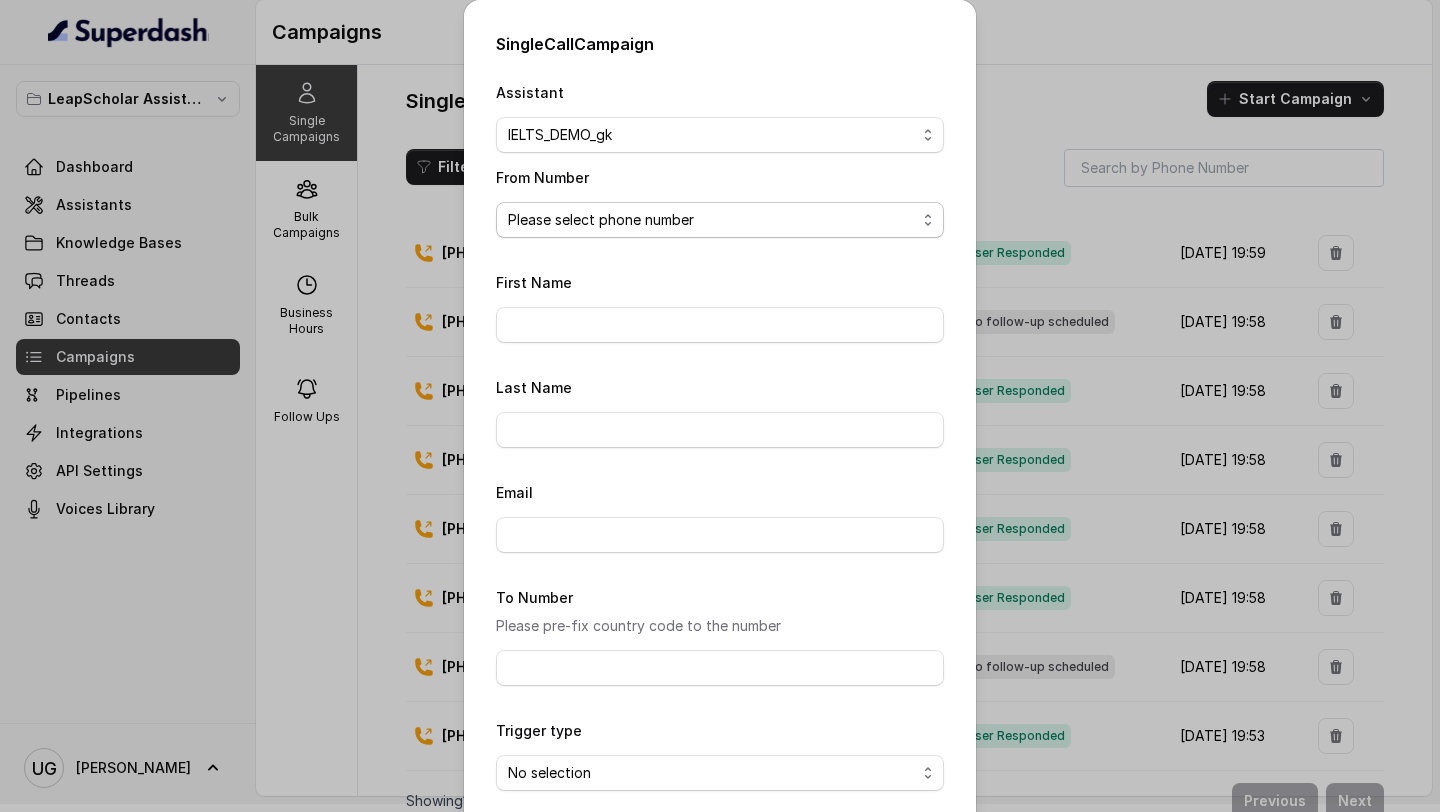 click on "Please select phone number" at bounding box center (720, 220) 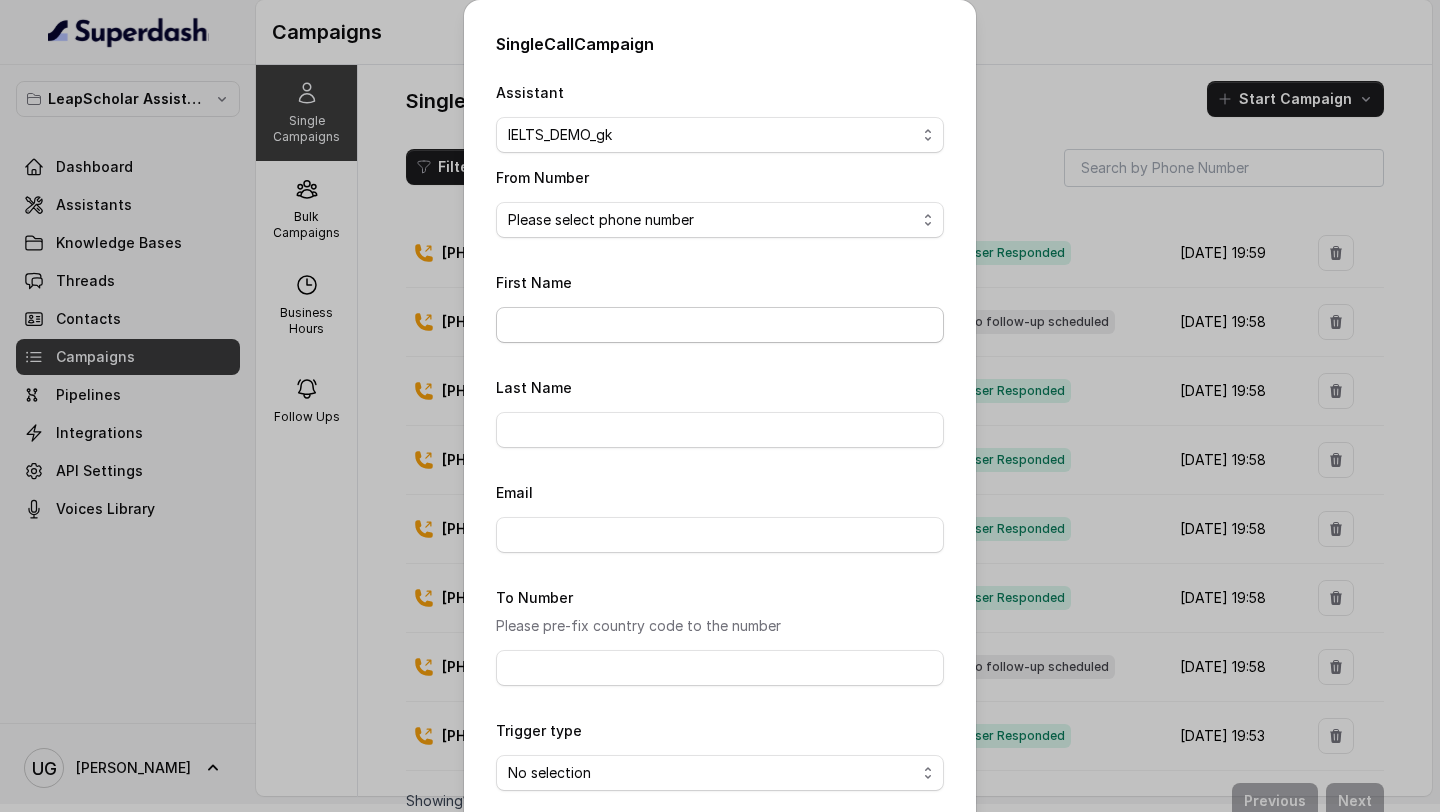 click on "First Name" at bounding box center [720, 325] 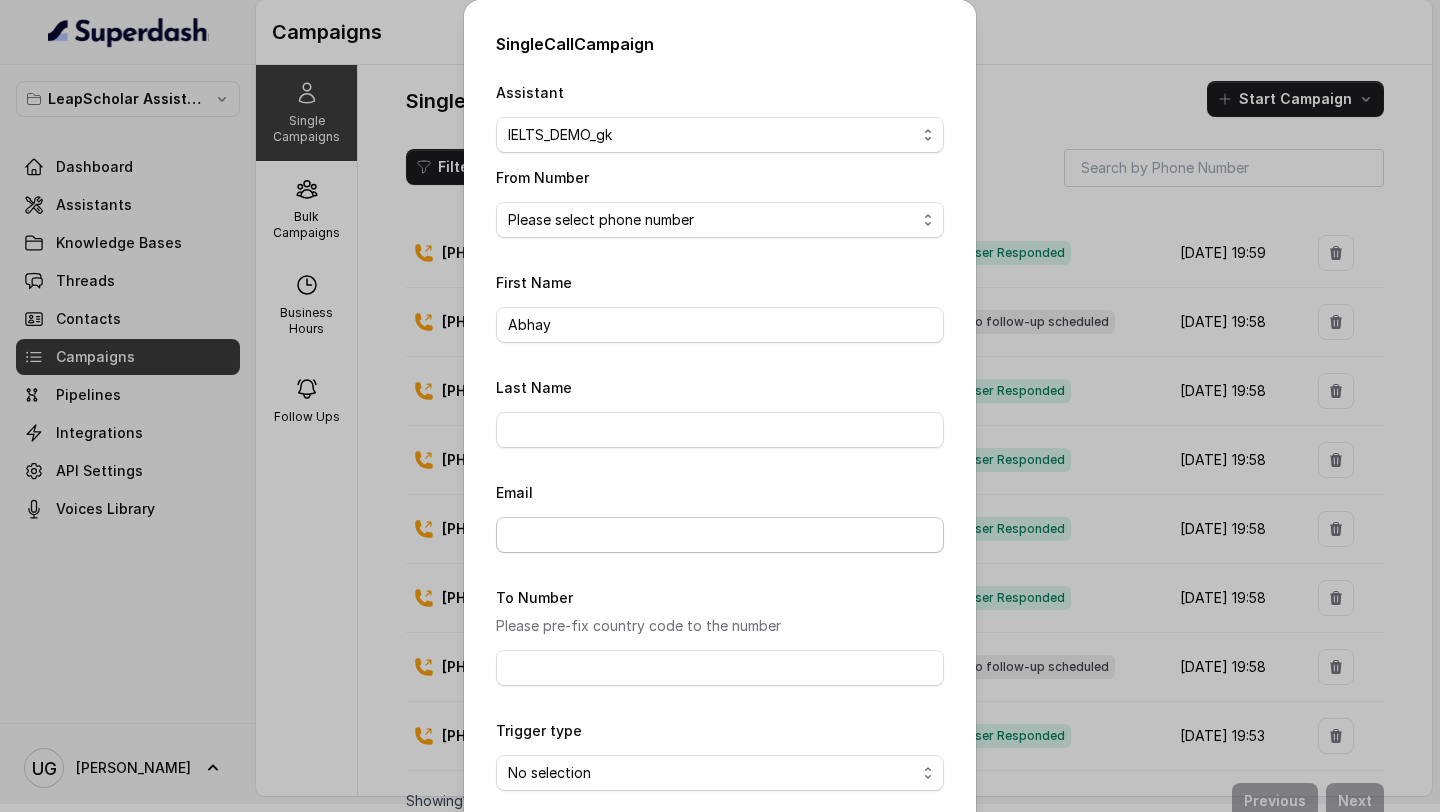 scroll, scrollTop: 91, scrollLeft: 0, axis: vertical 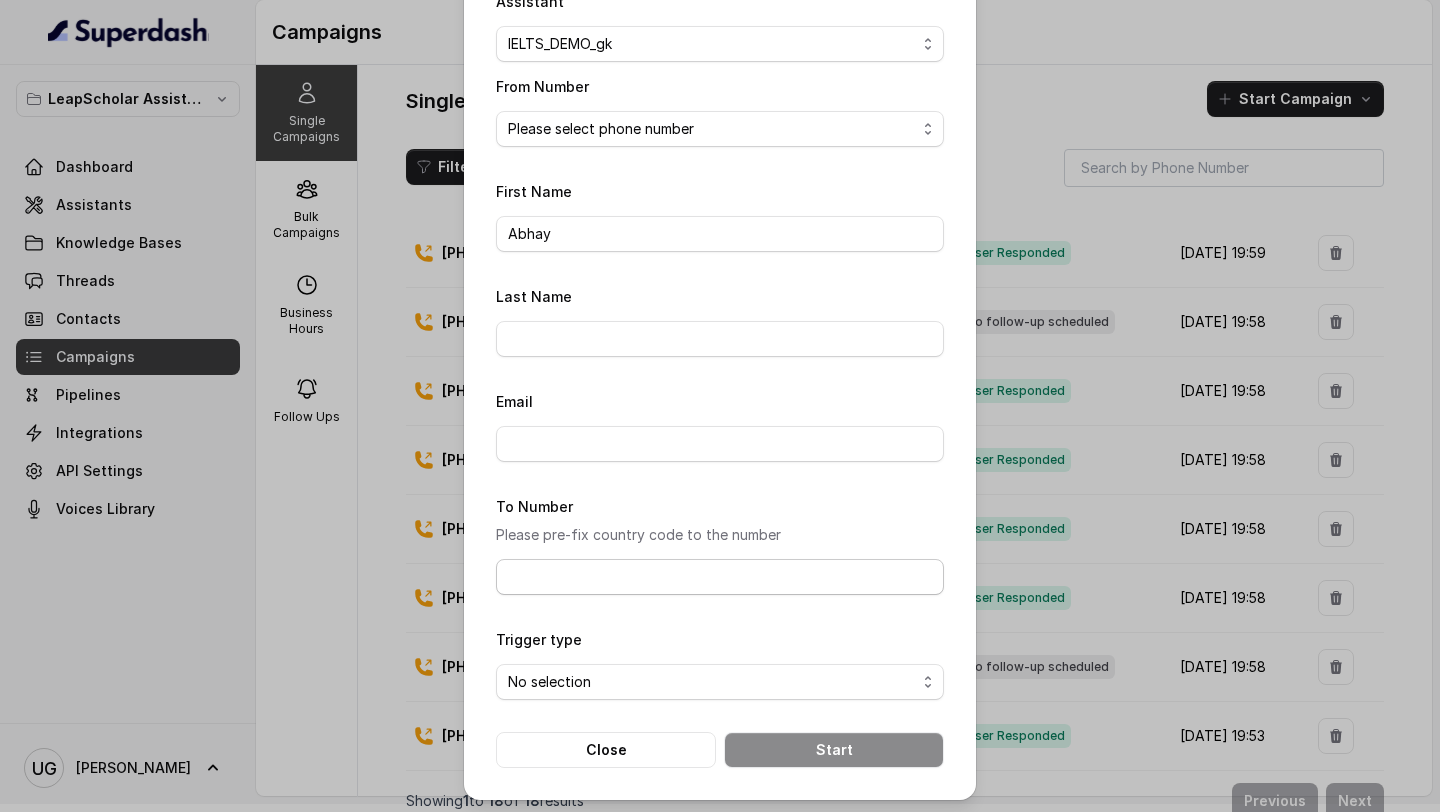 type on "Abhay" 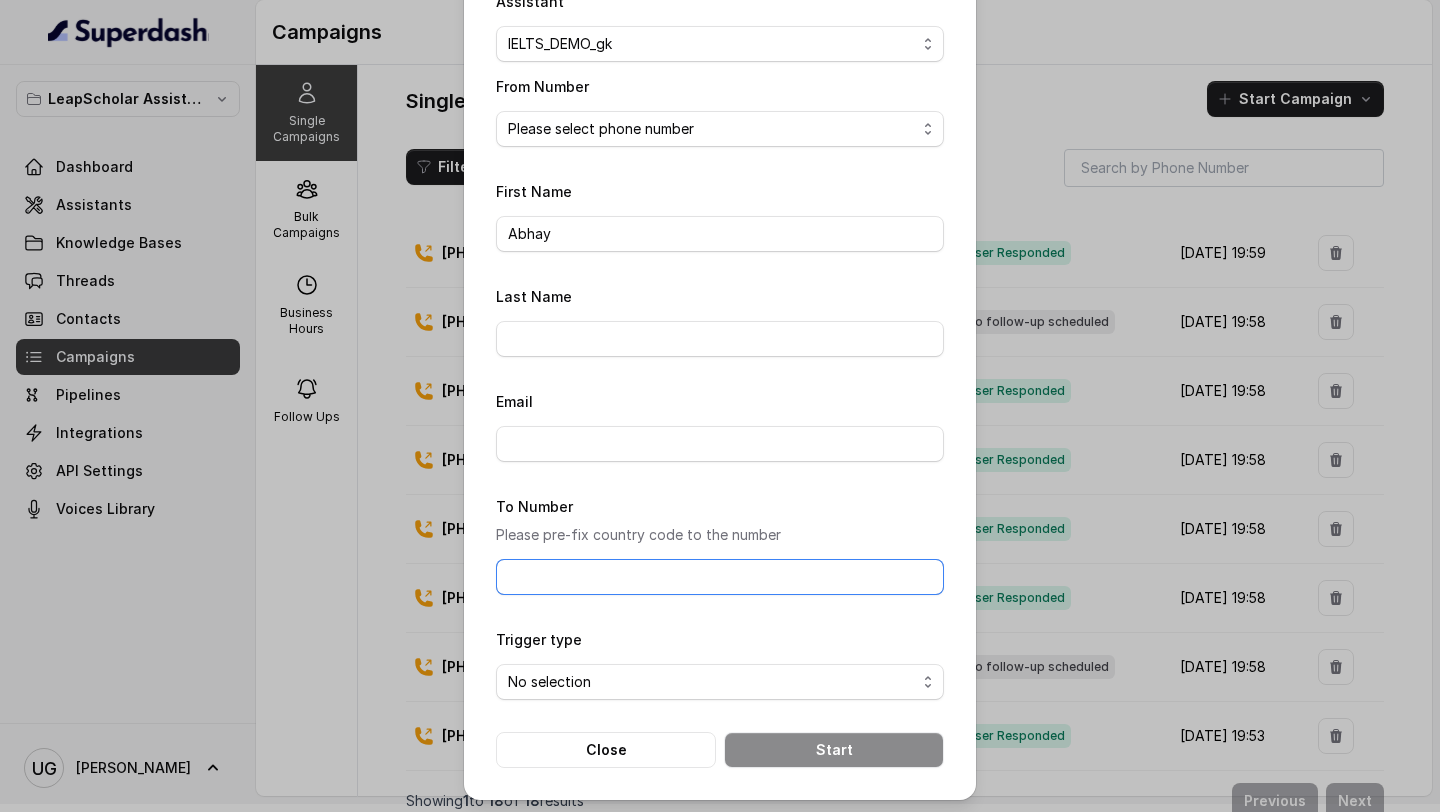 click on "To Number" at bounding box center (720, 577) 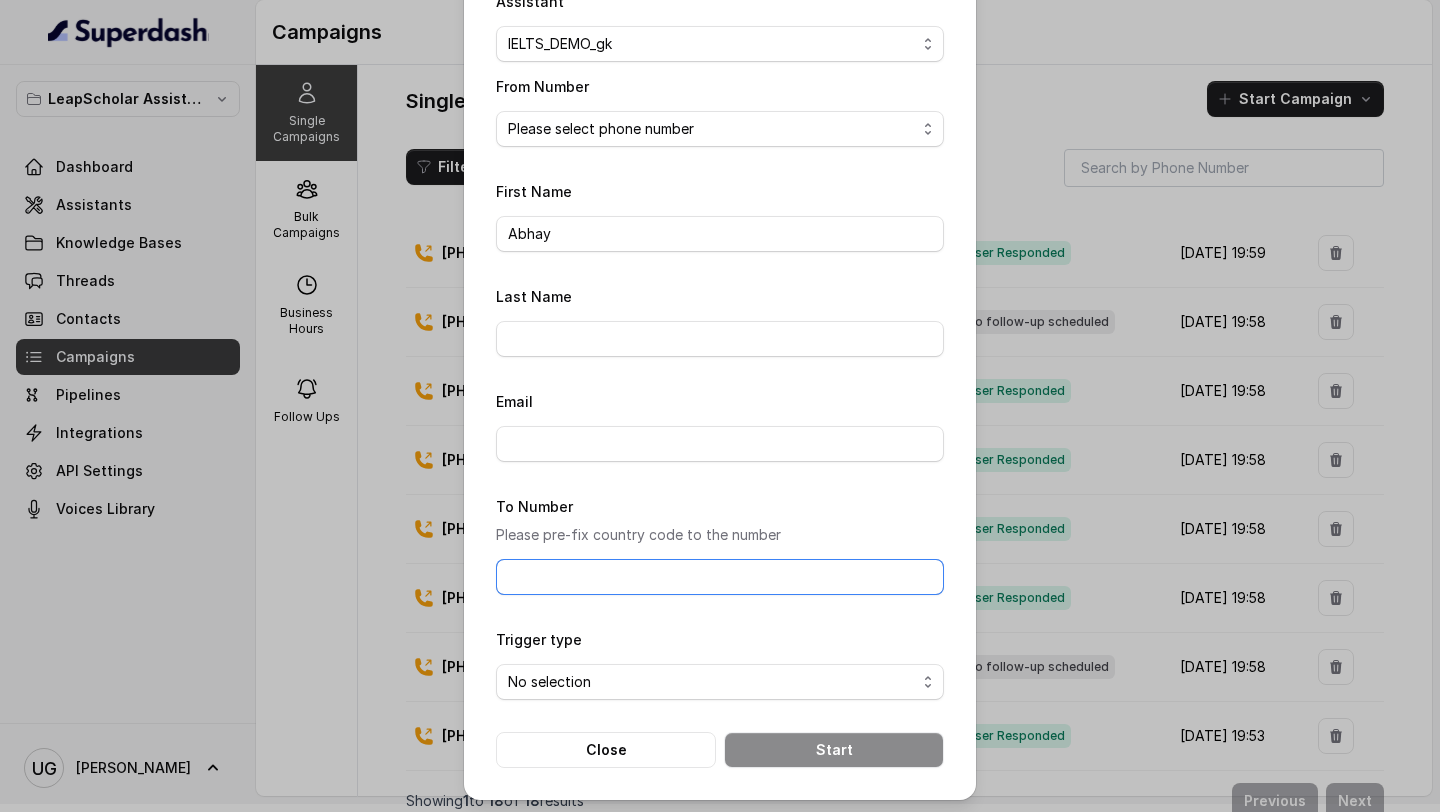 type on "+" 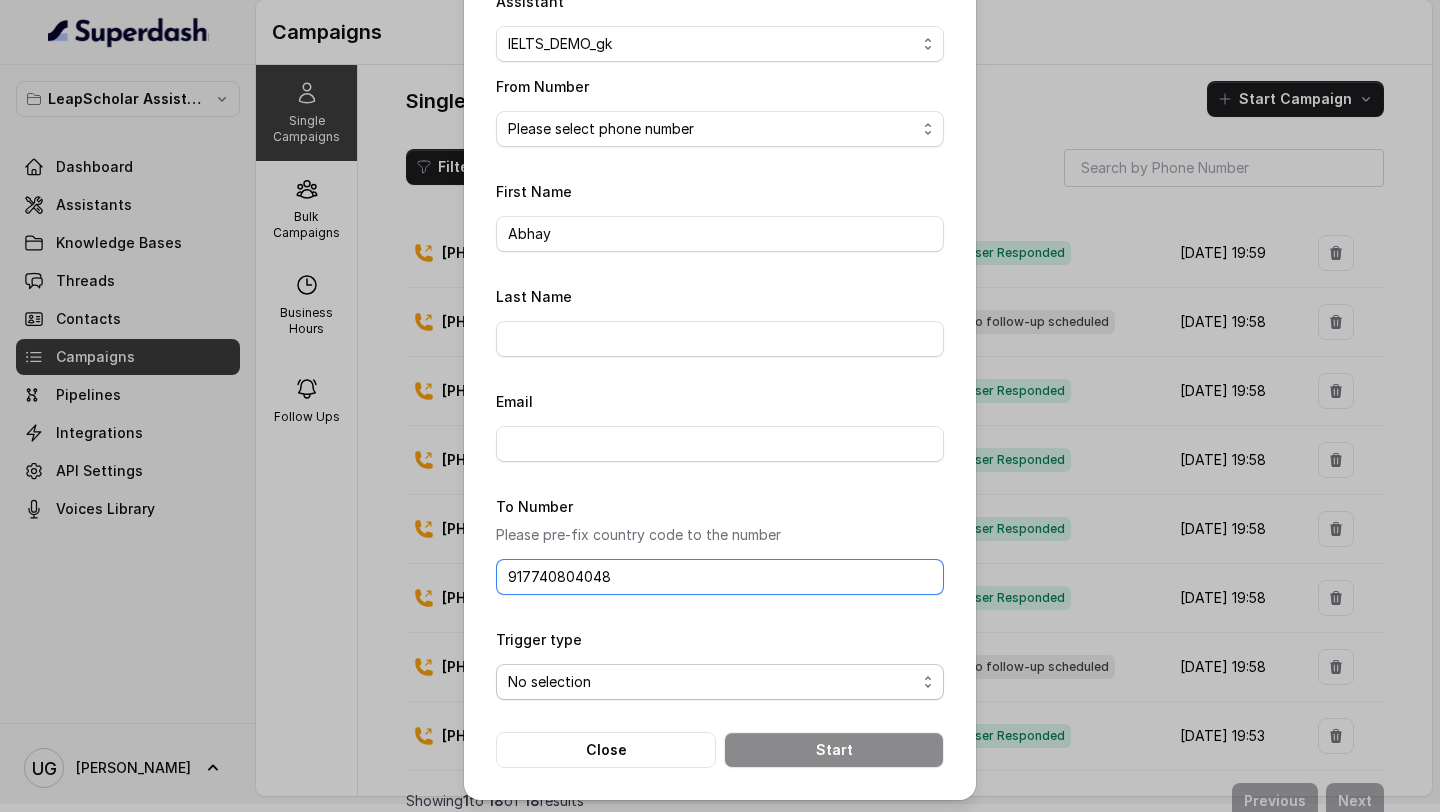 type on "917740804048" 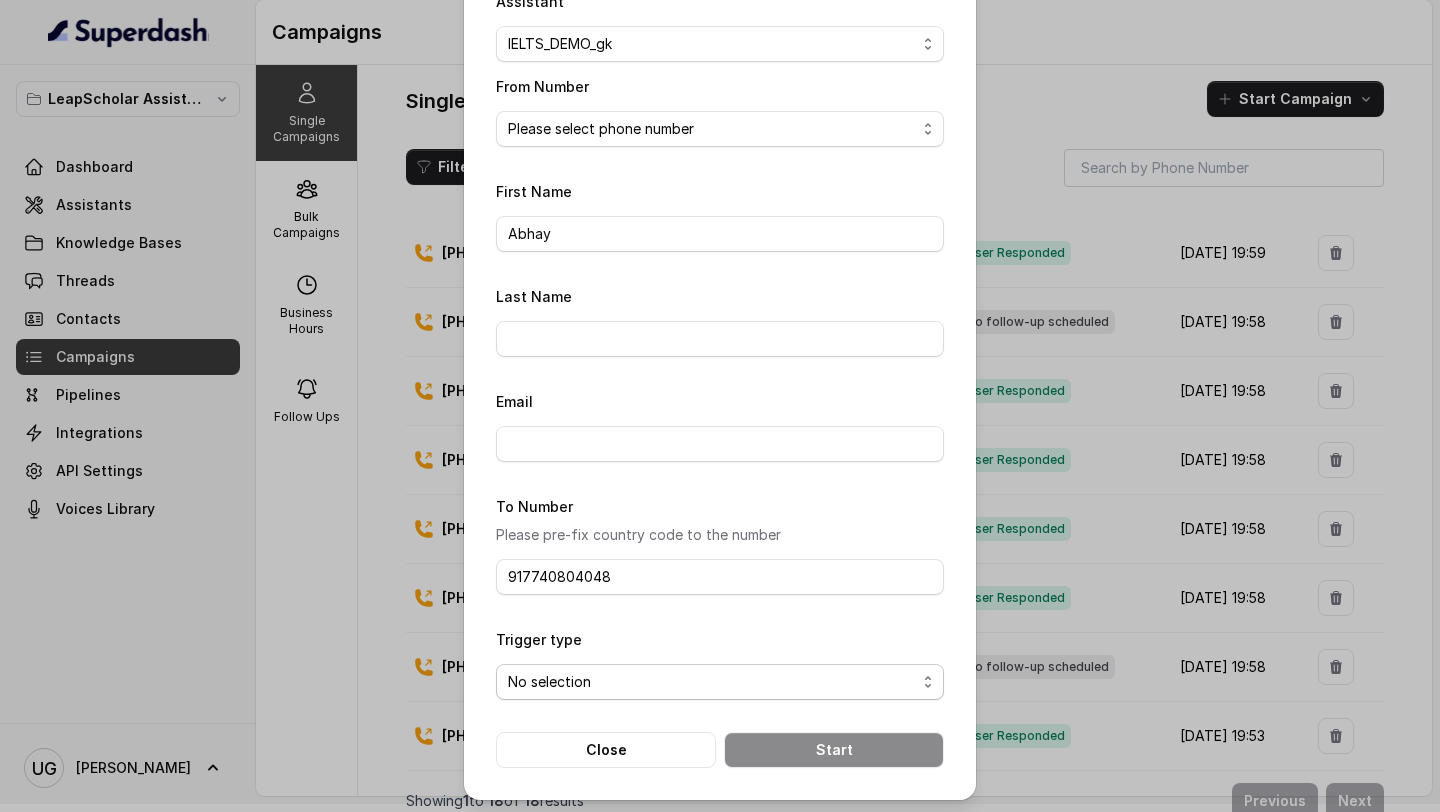 click on "No selection Trigger Immediately Trigger based on campaign configuration" at bounding box center [720, 682] 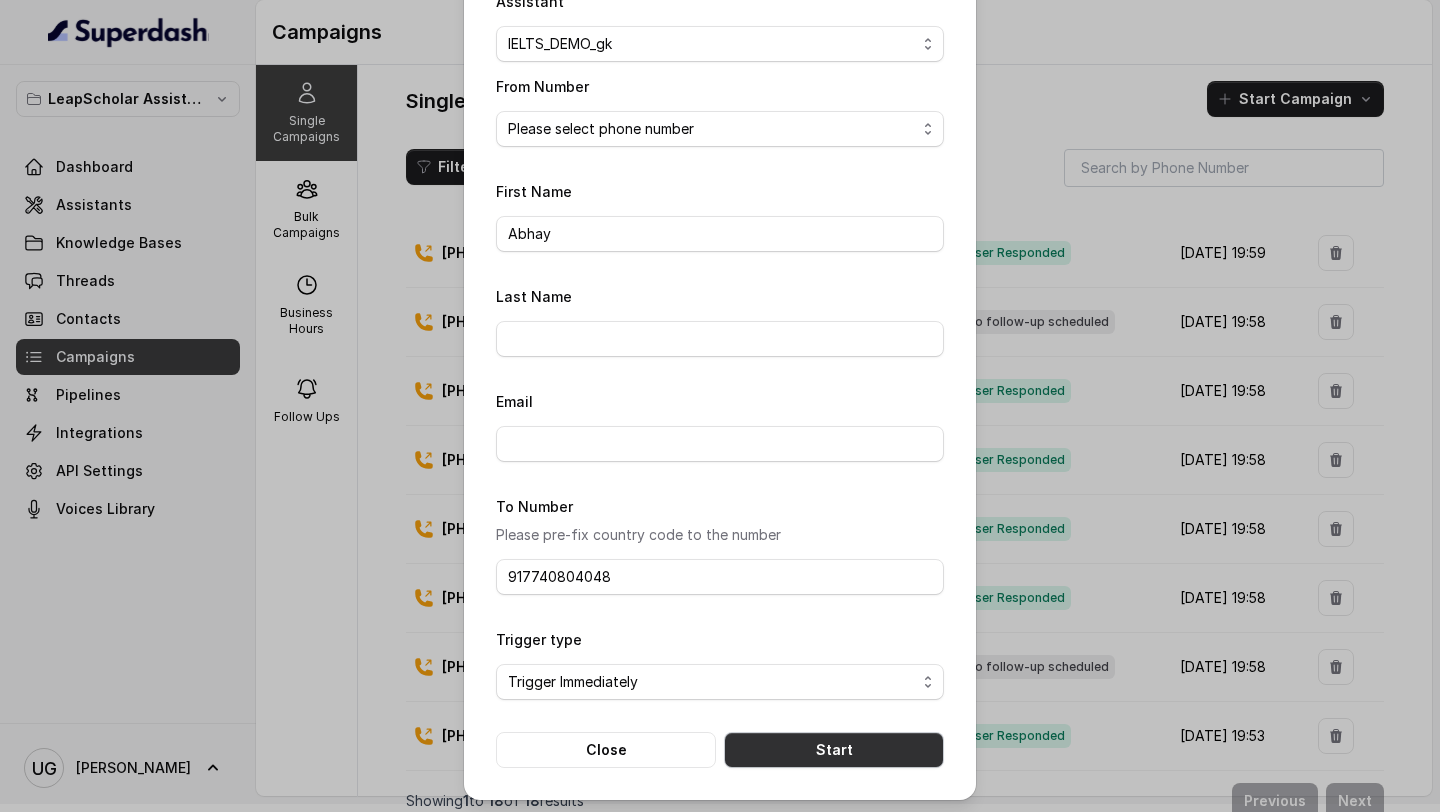 click on "Start" at bounding box center (834, 750) 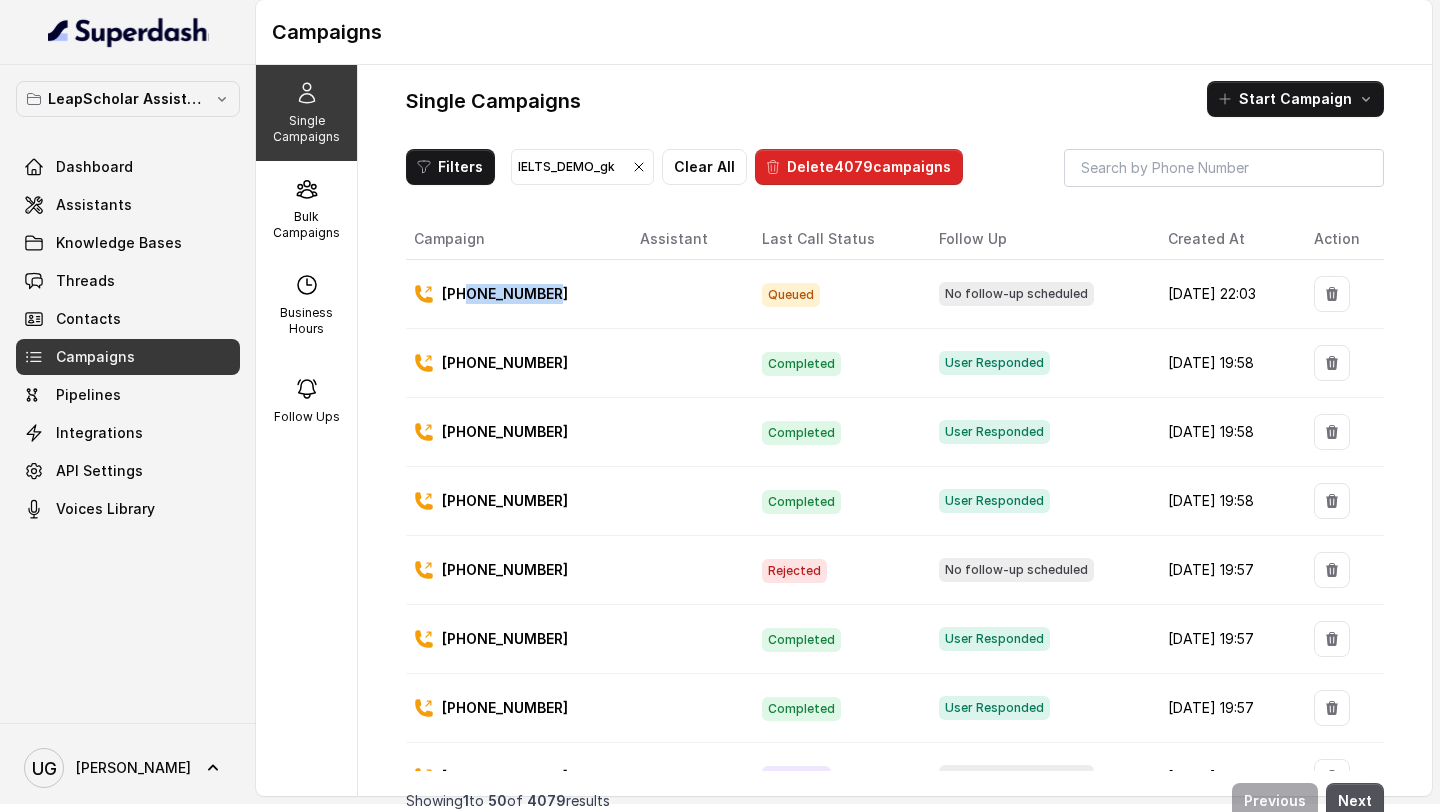 drag, startPoint x: 568, startPoint y: 294, endPoint x: 466, endPoint y: 294, distance: 102 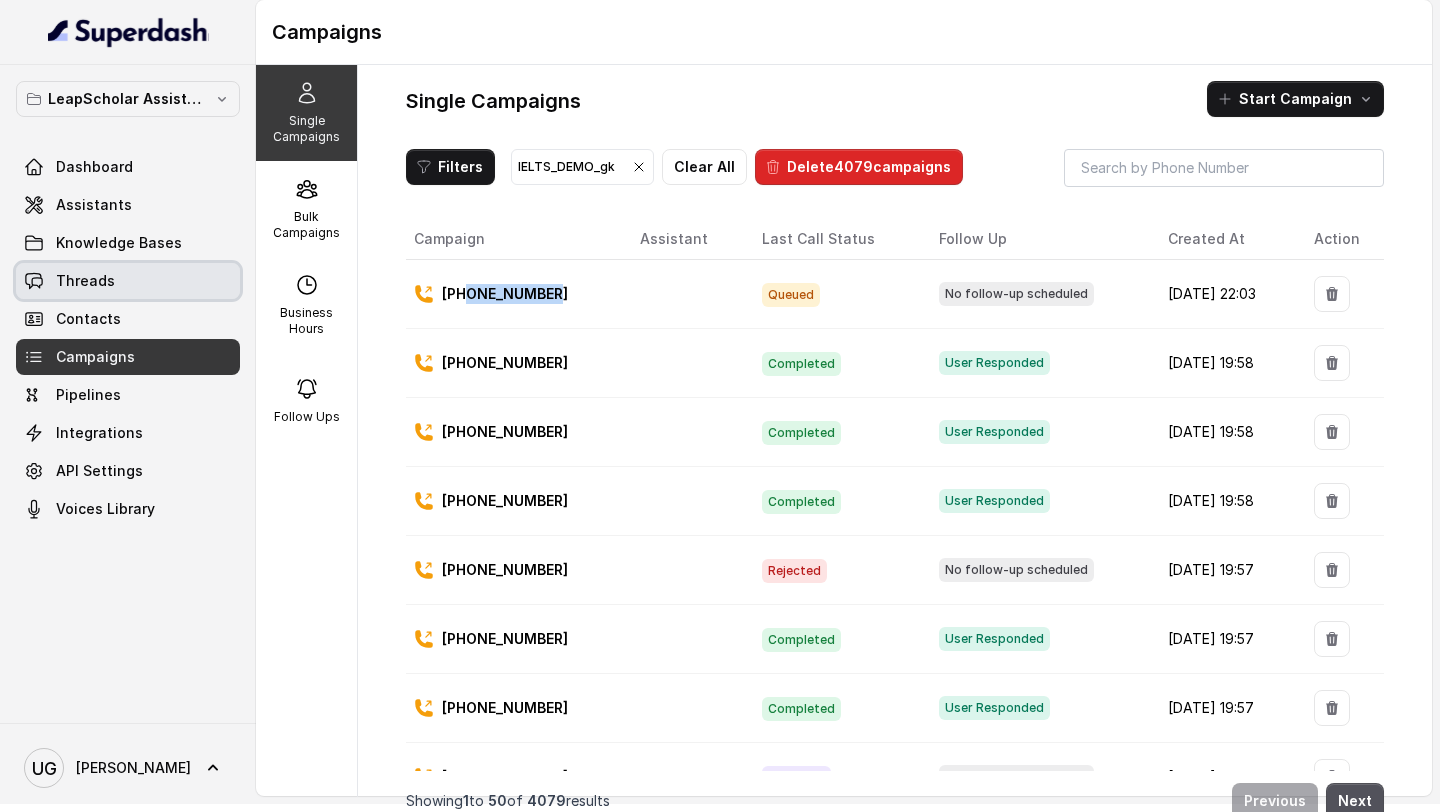 click on "Threads" at bounding box center [128, 281] 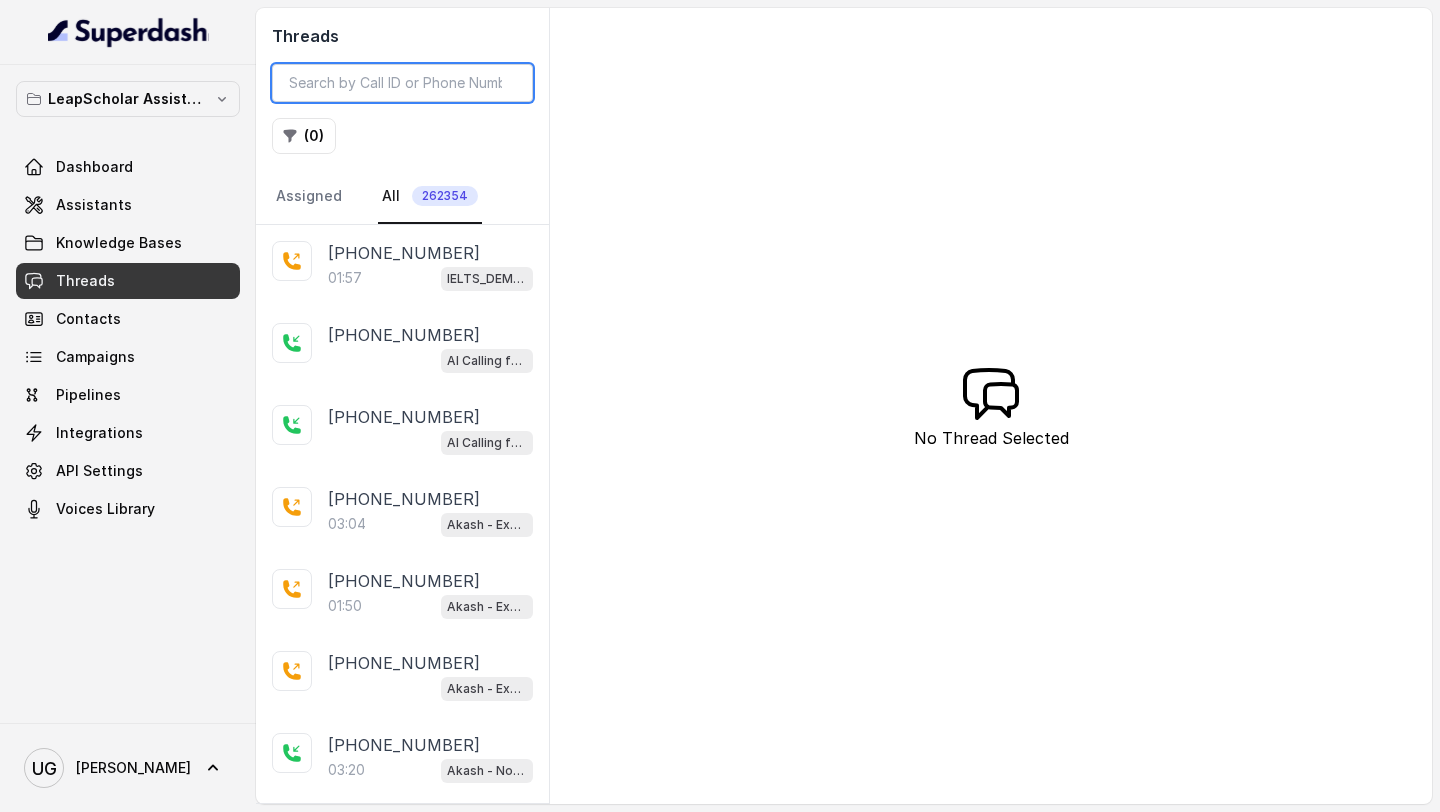 click at bounding box center (402, 83) 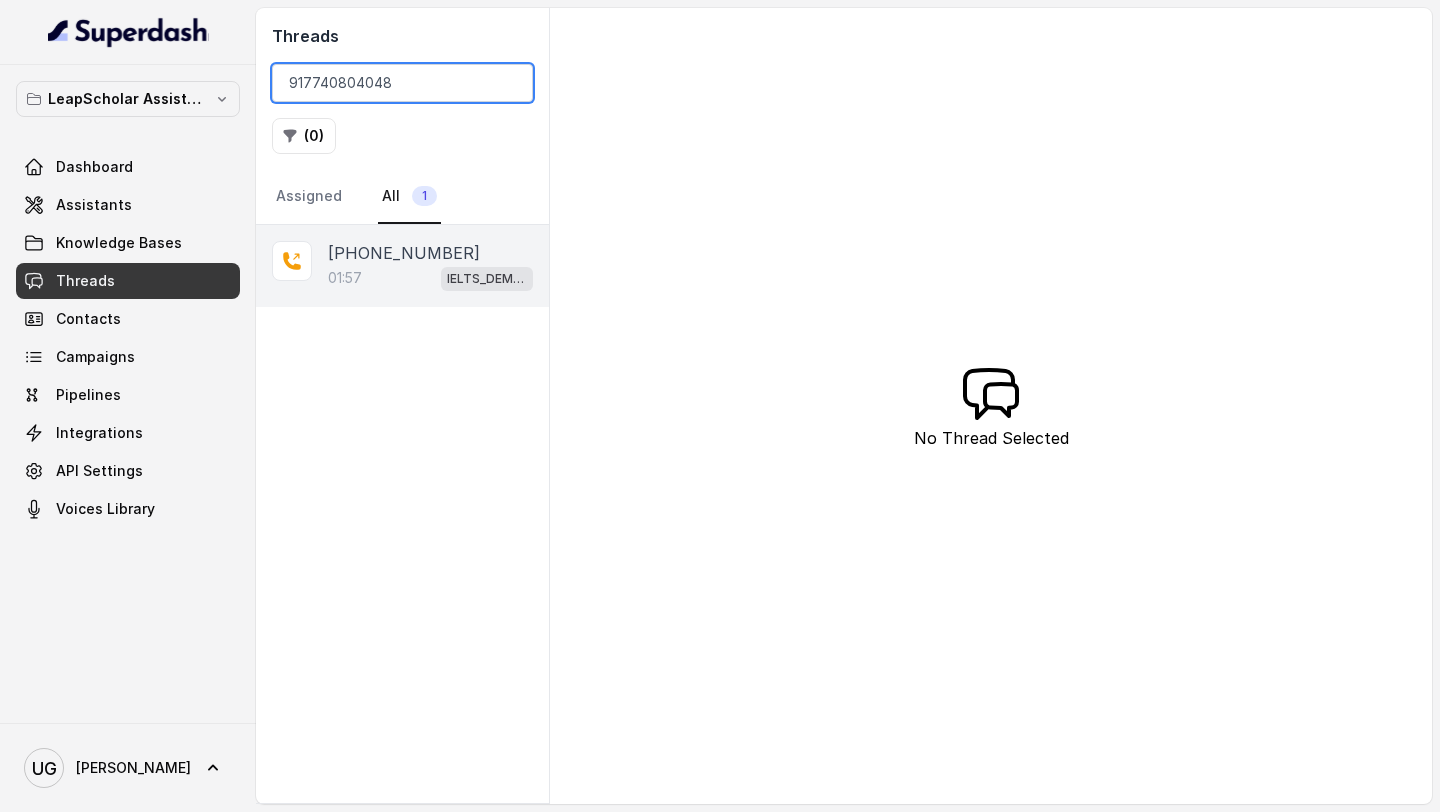 type on "917740804048" 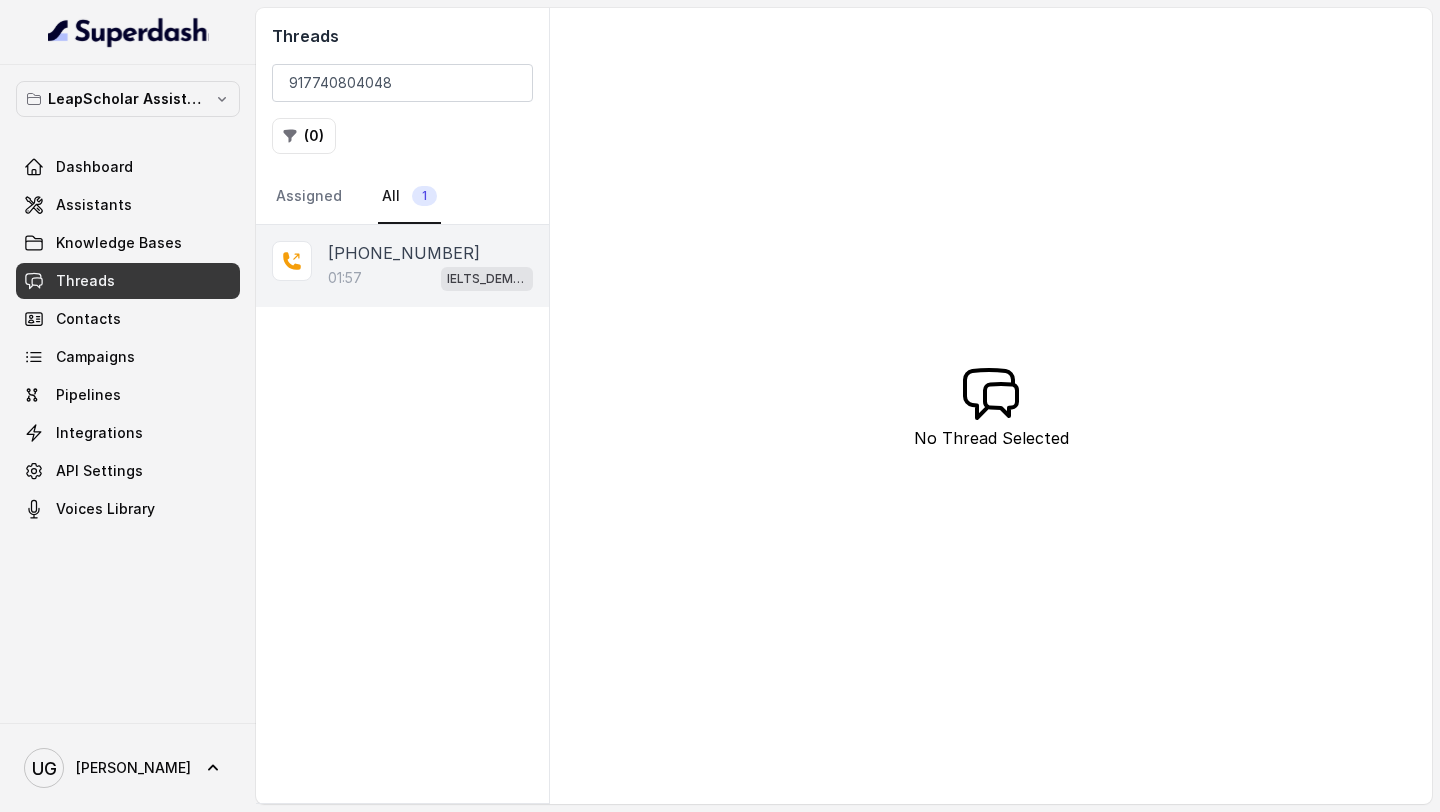 click on "+917740804048" at bounding box center [404, 253] 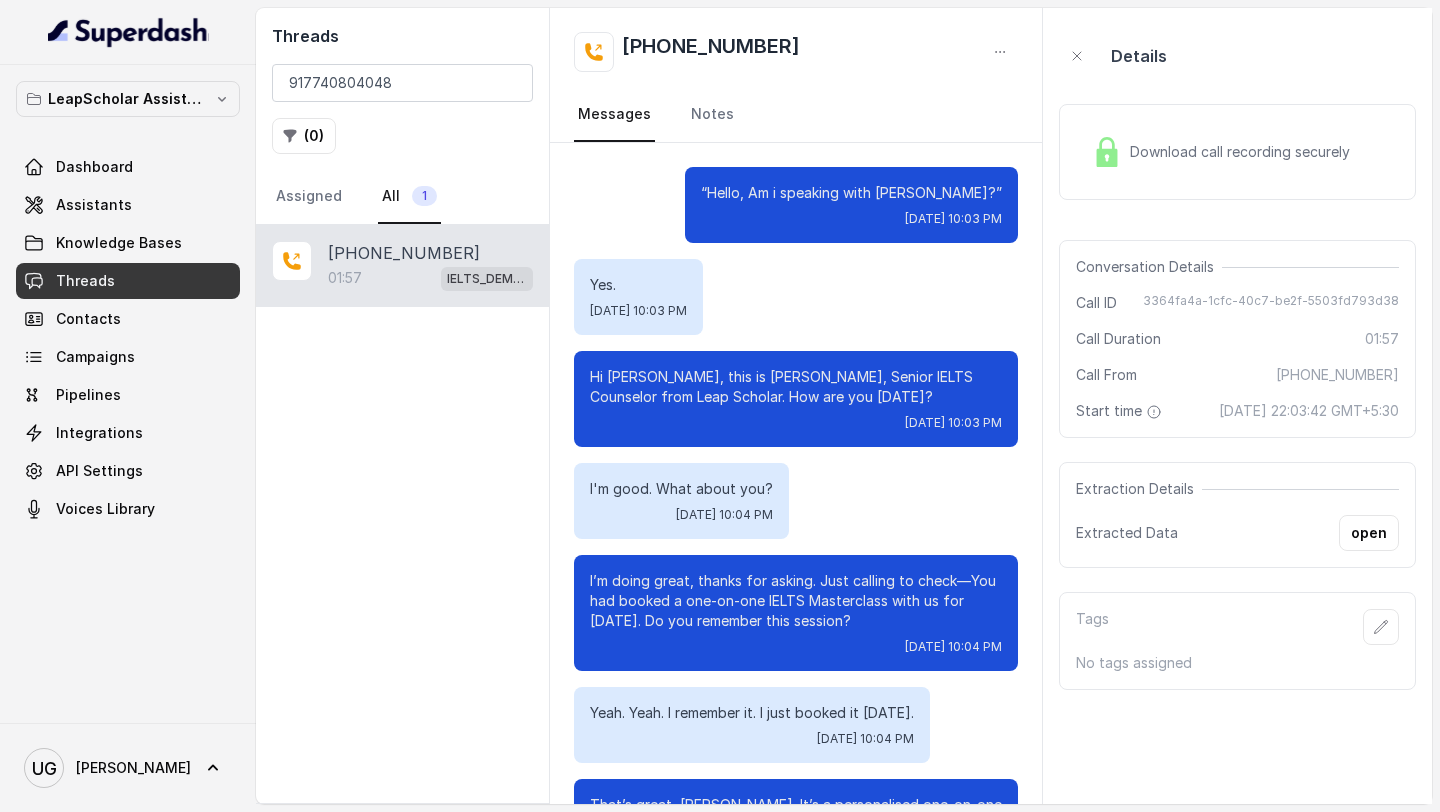 scroll, scrollTop: 1447, scrollLeft: 0, axis: vertical 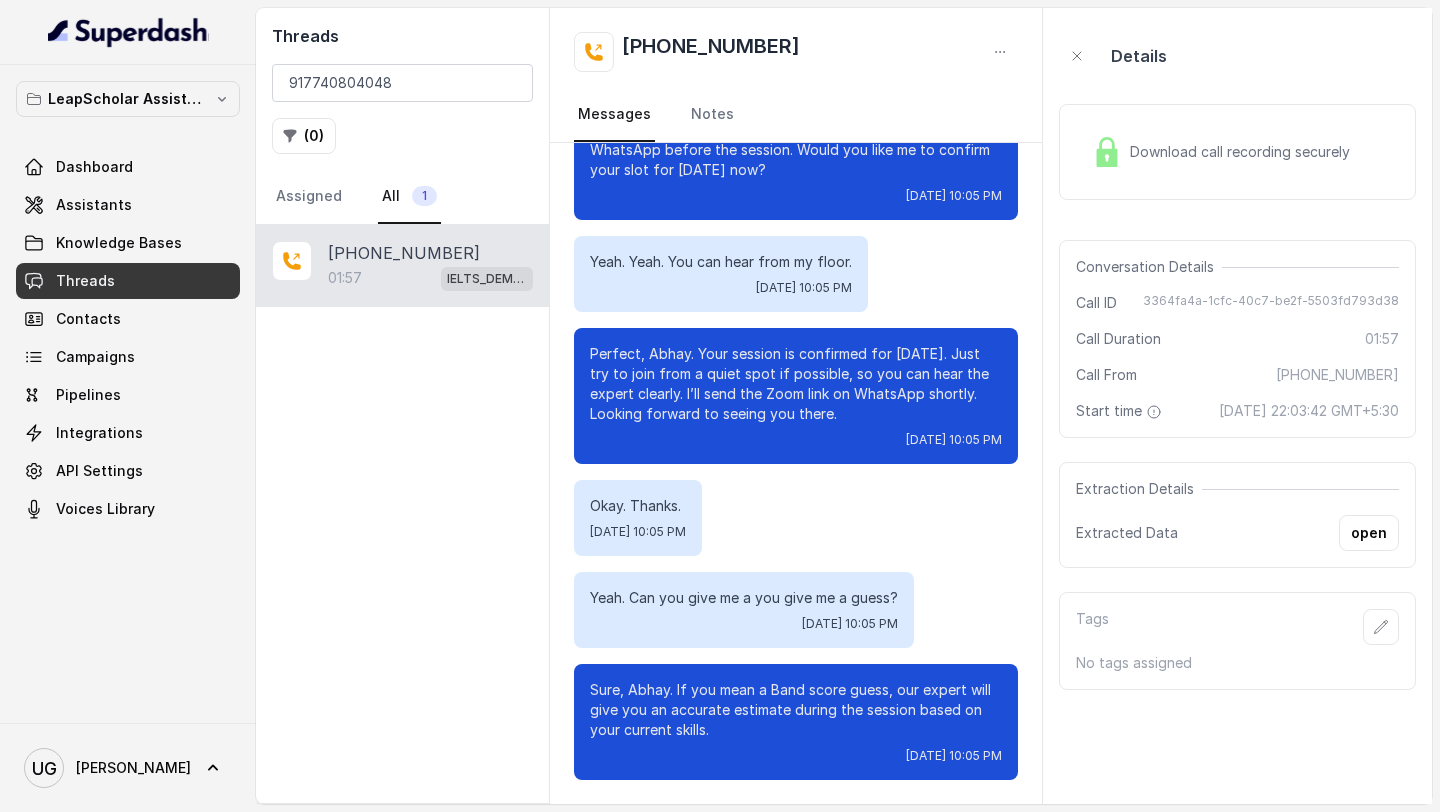 click on "Yeah. Can you give me a you give me a guess?" at bounding box center [744, 598] 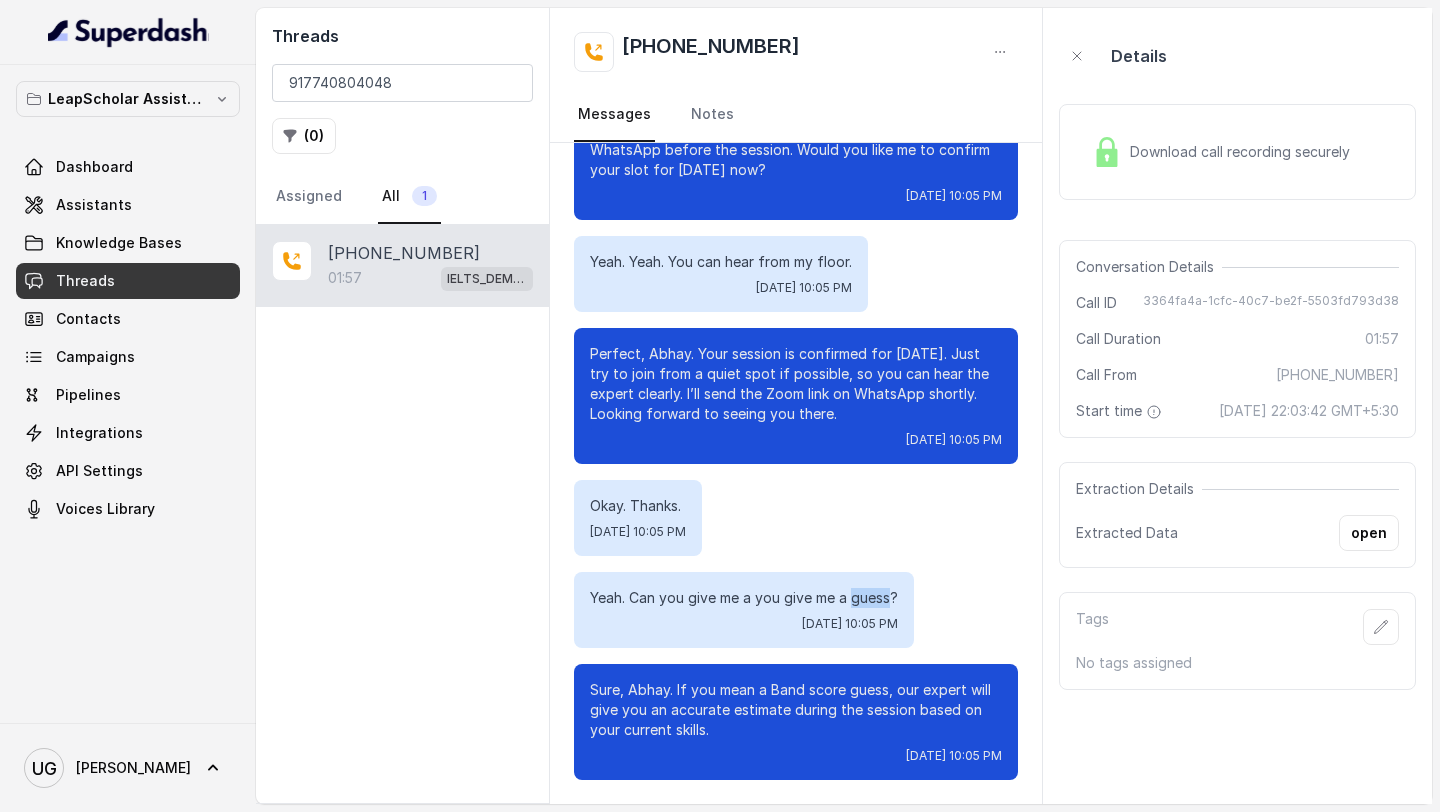 click on "Yeah. Can you give me a you give me a guess?" at bounding box center [744, 598] 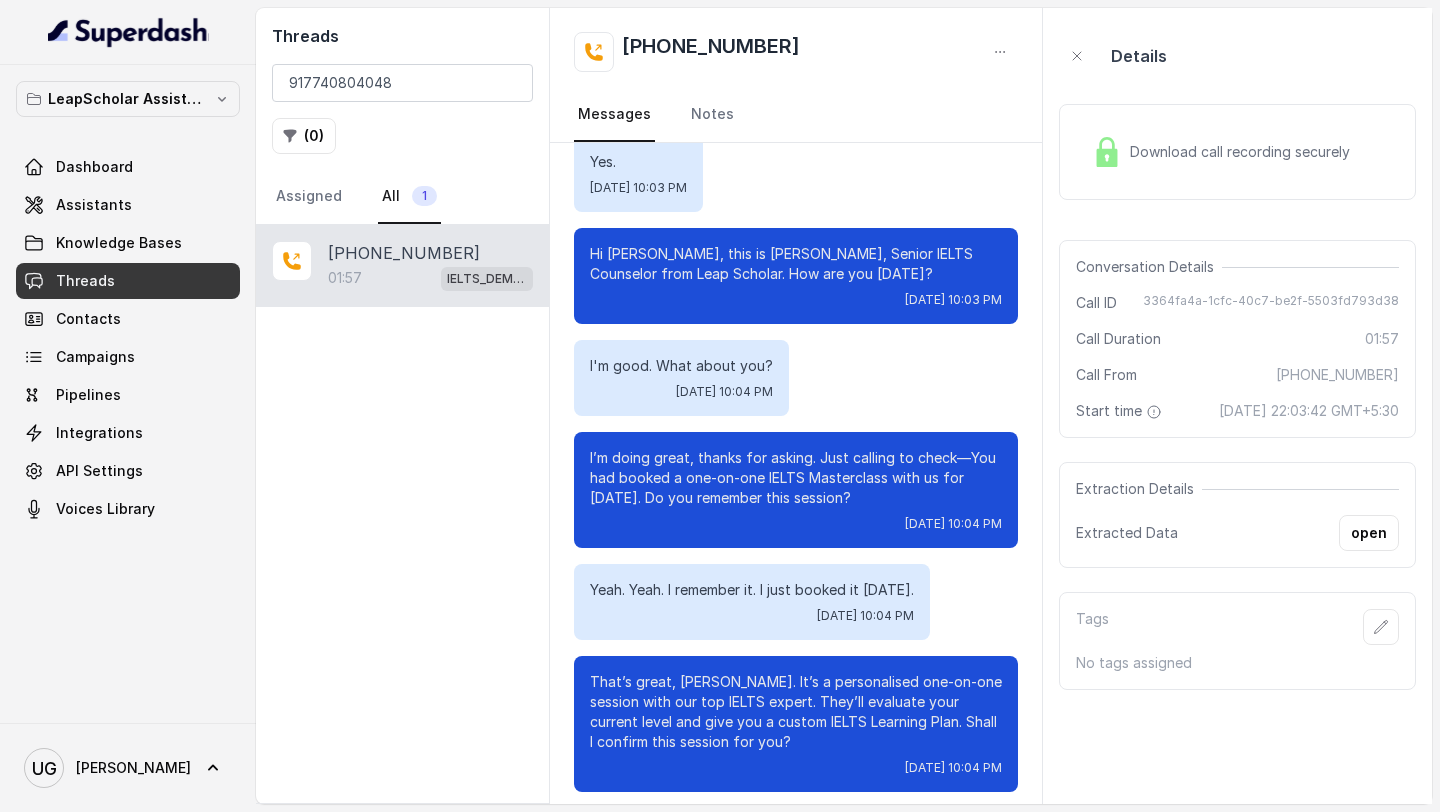 scroll, scrollTop: 0, scrollLeft: 0, axis: both 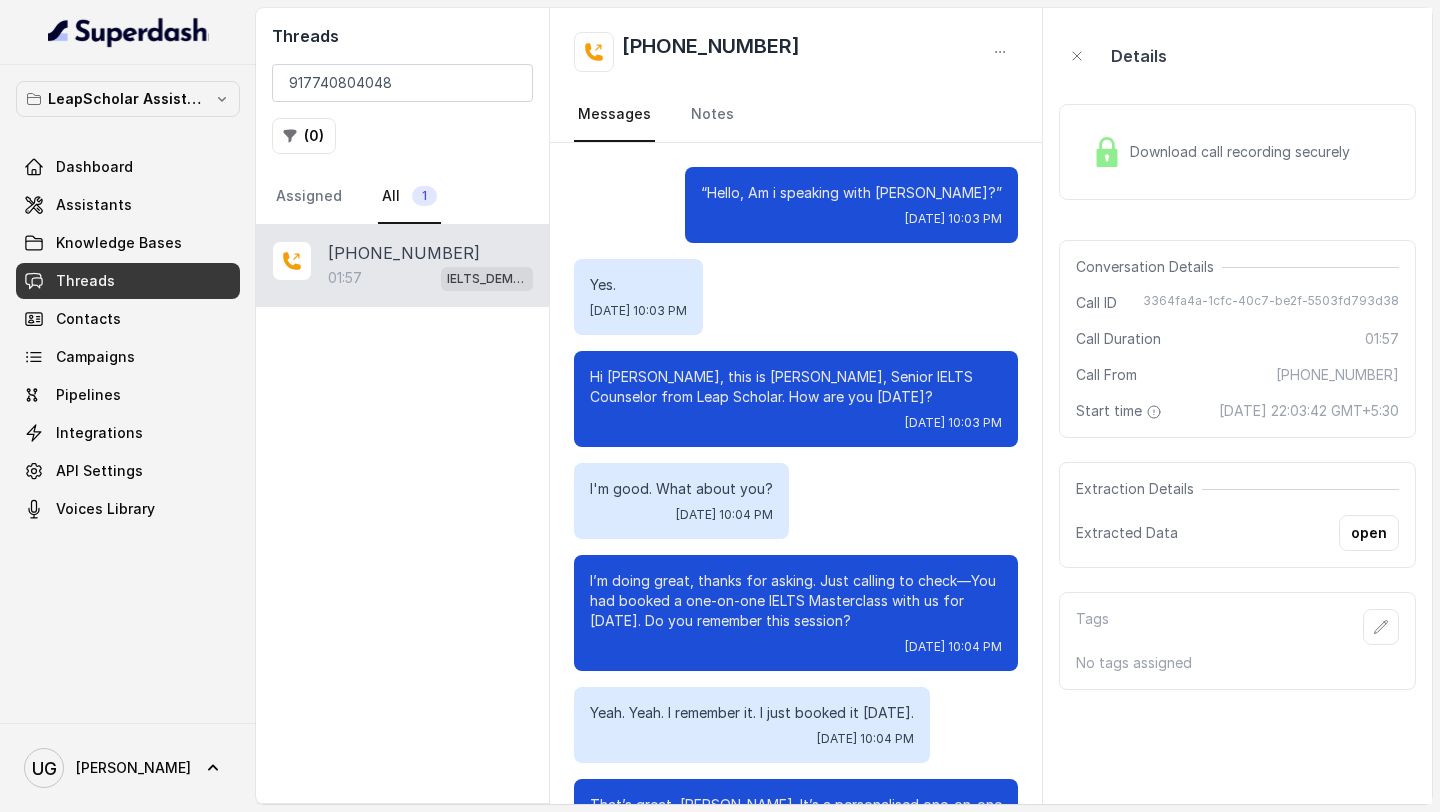 click on "Download call recording securely" at bounding box center (1221, 152) 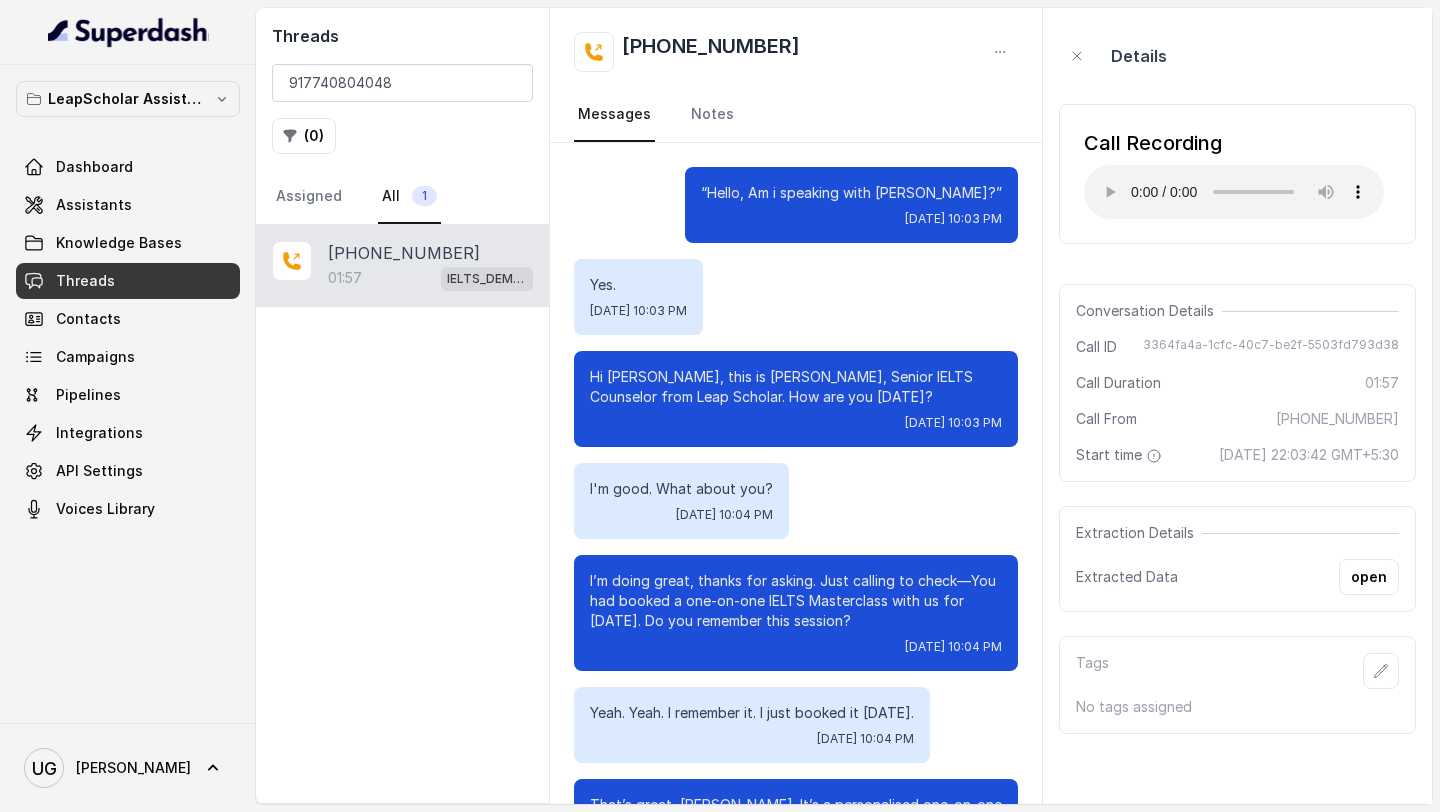 click on "Threads" at bounding box center (128, 281) 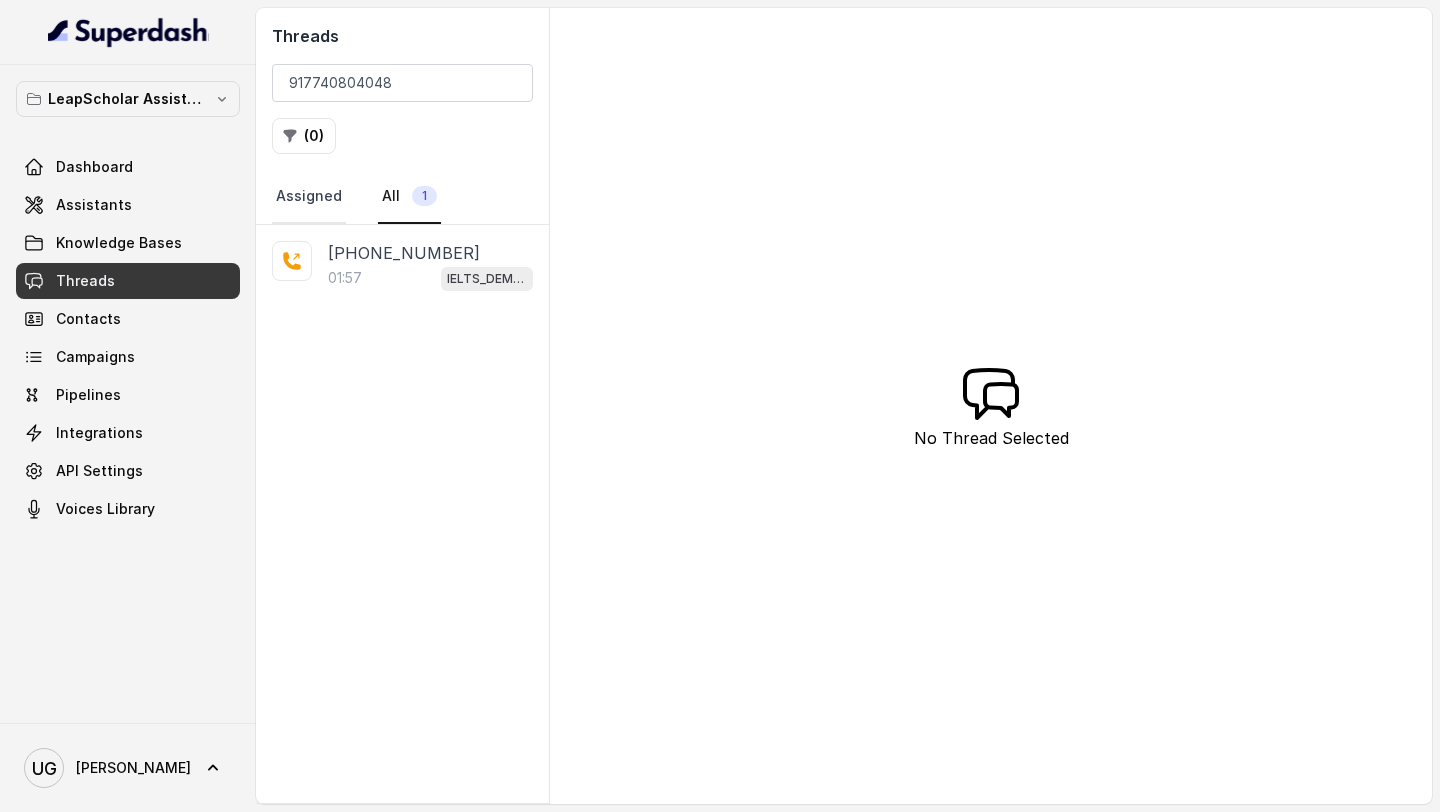 click on "Assigned" at bounding box center (309, 197) 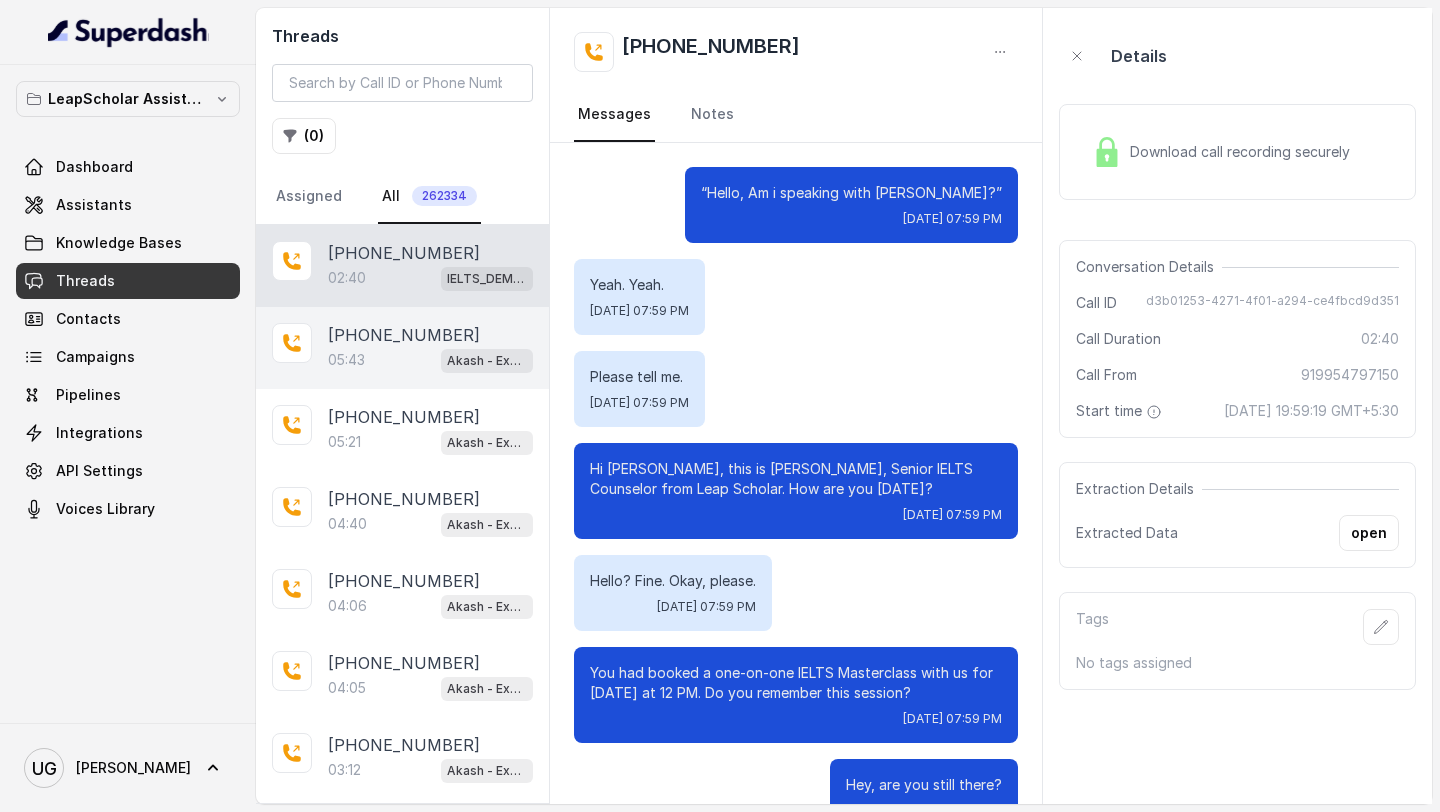 scroll, scrollTop: 0, scrollLeft: 0, axis: both 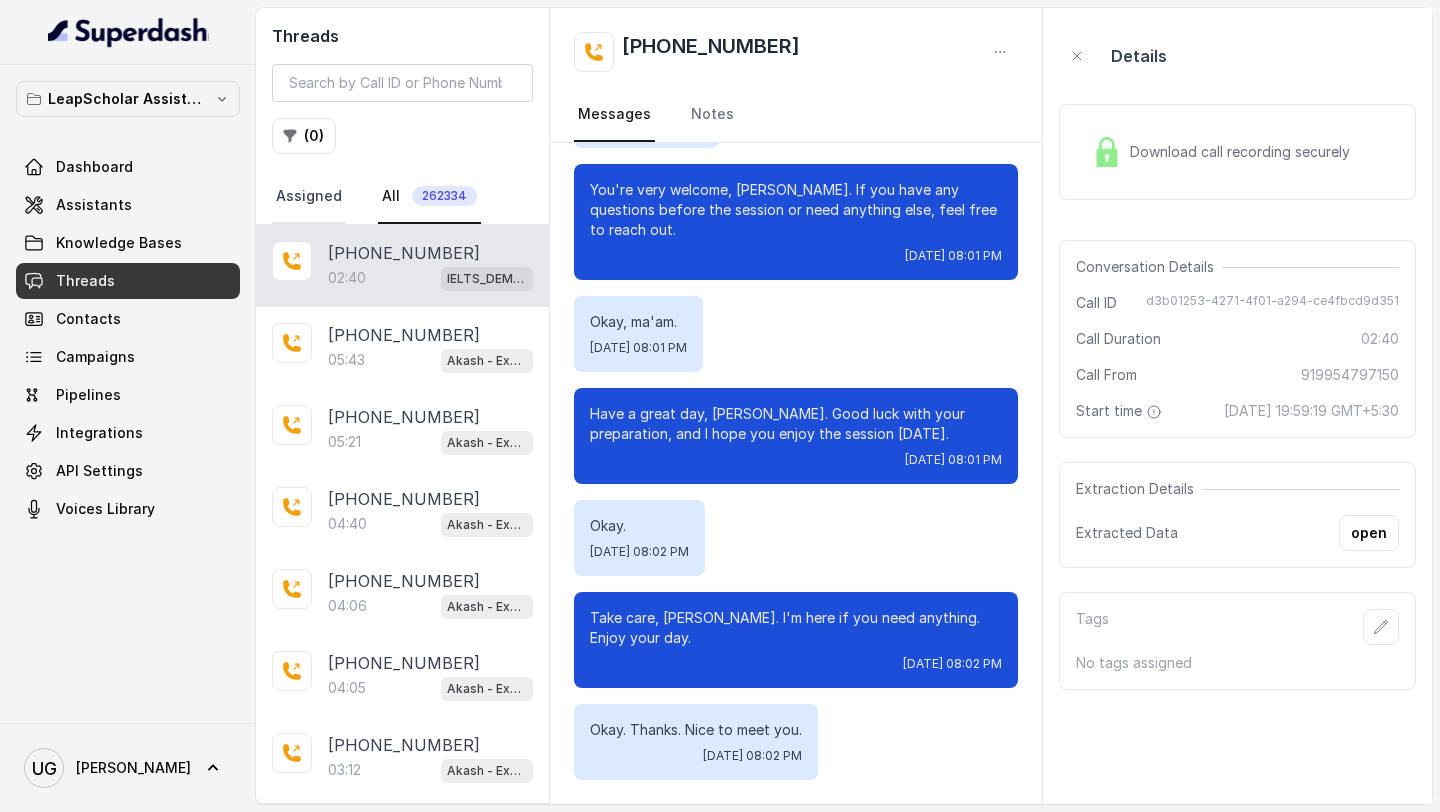 click on "Assigned" at bounding box center (309, 197) 